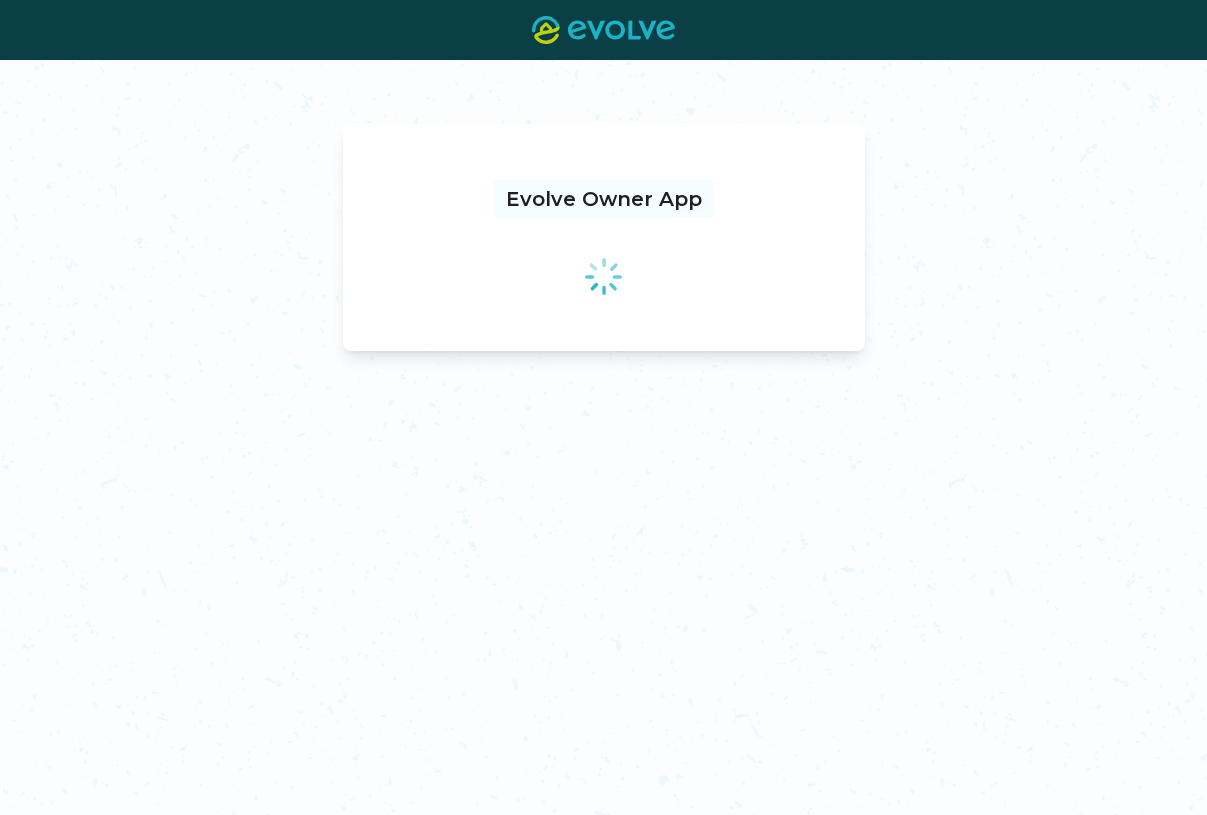 scroll, scrollTop: 0, scrollLeft: 0, axis: both 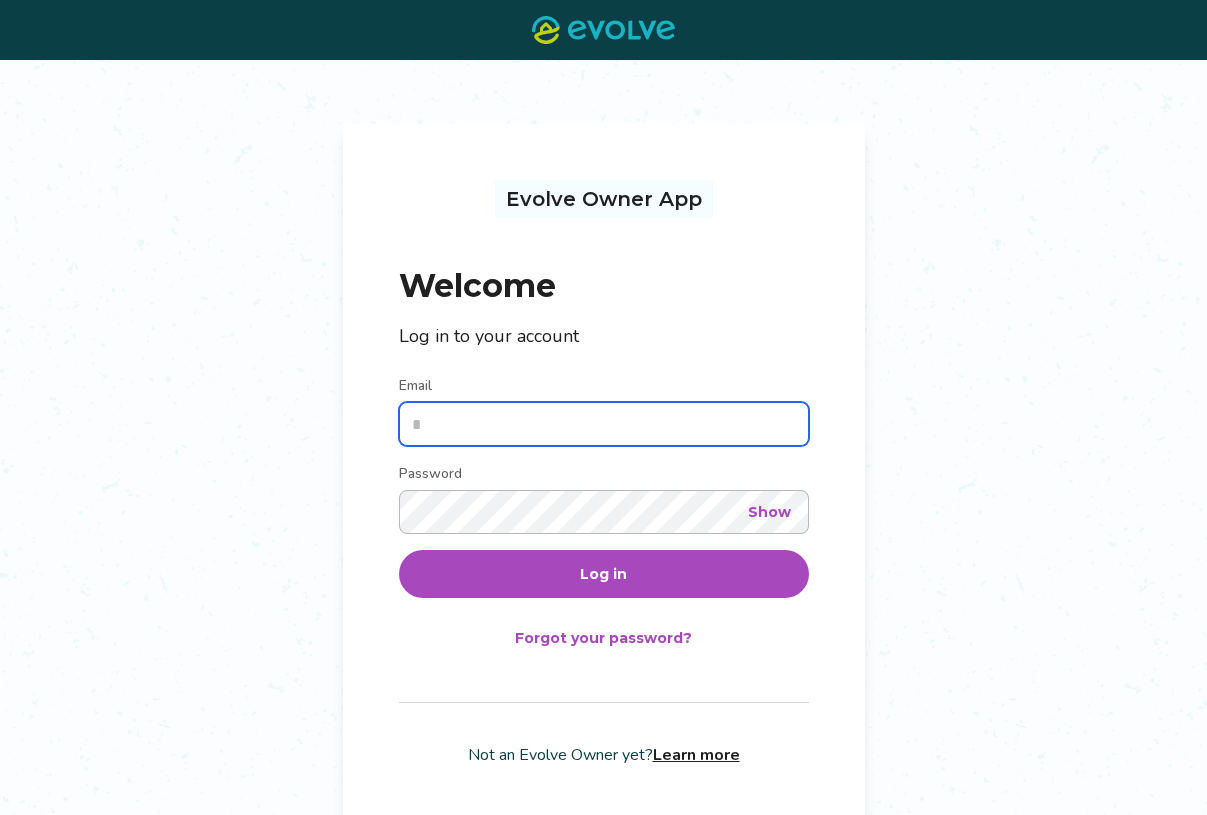 click on "Email" at bounding box center (604, 424) 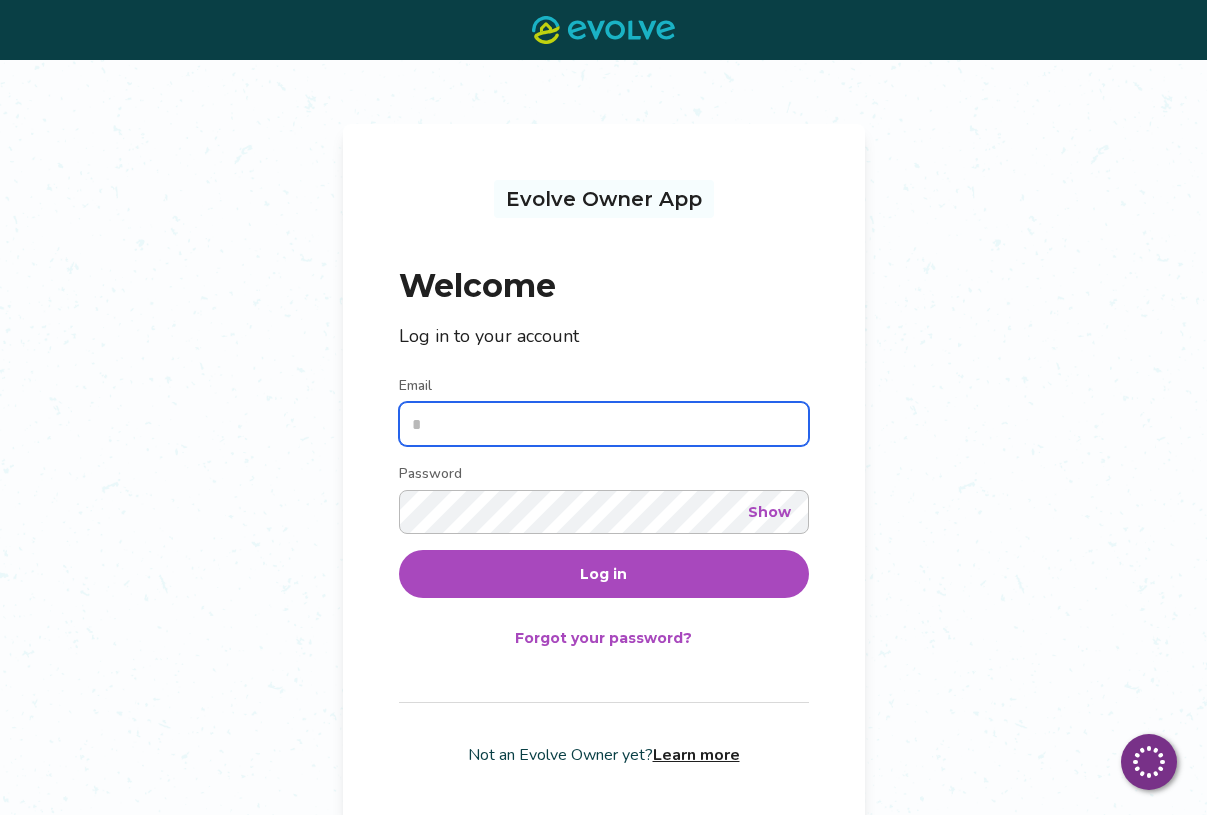 click on "Email" at bounding box center (604, 424) 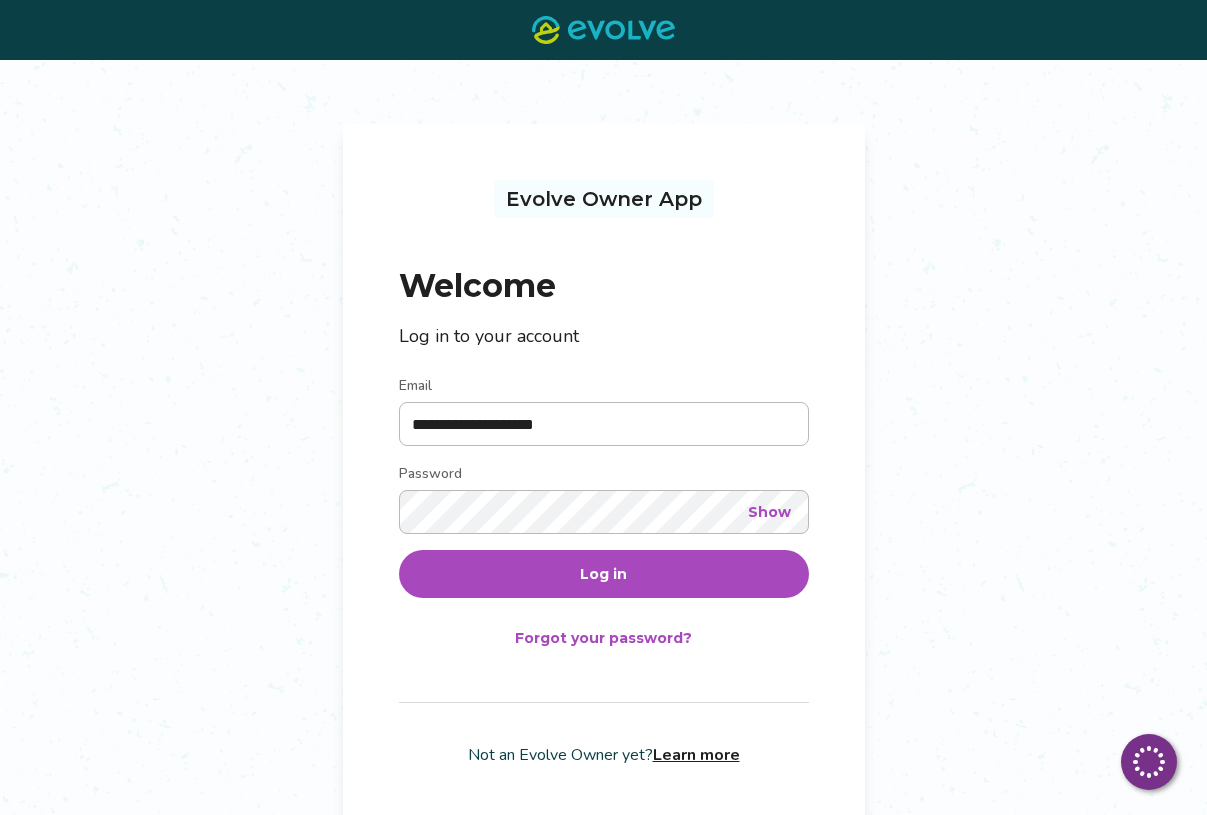 click on "Log in" at bounding box center (604, 574) 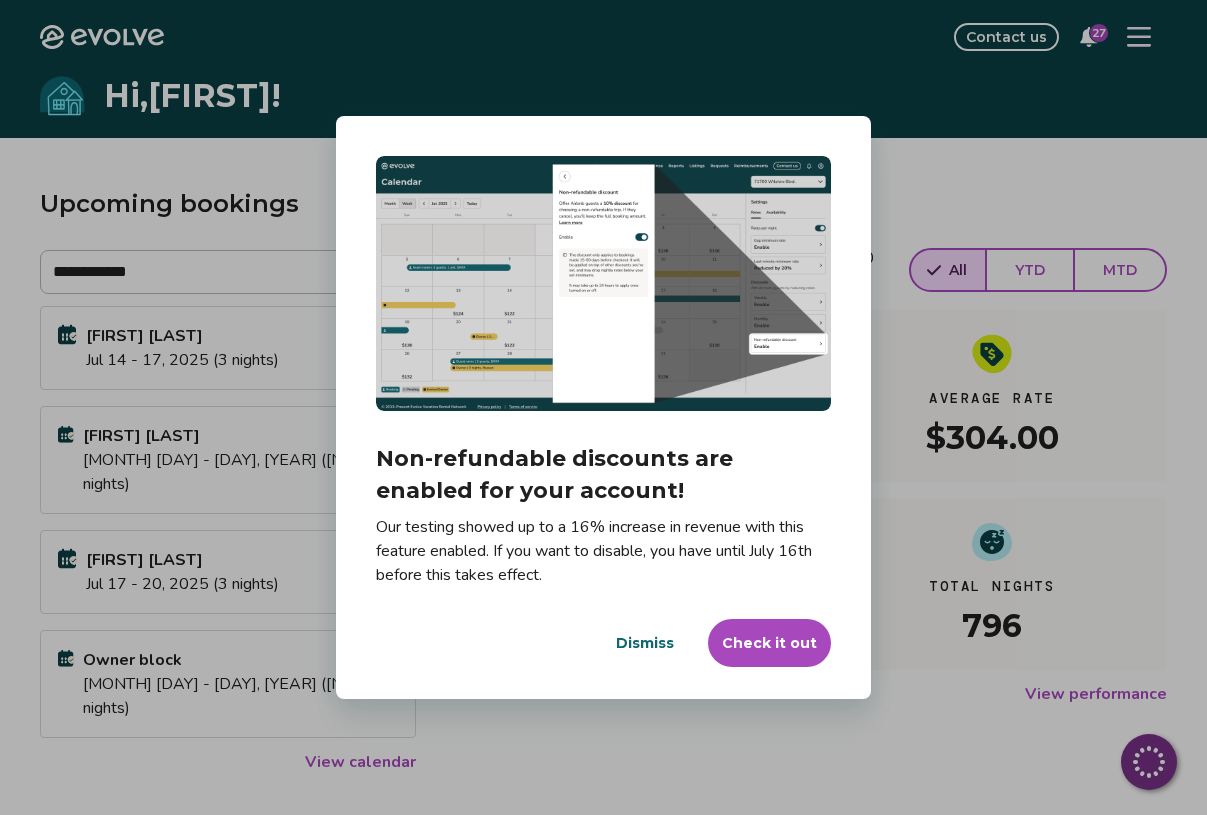 click on "Dismiss" at bounding box center [645, 643] 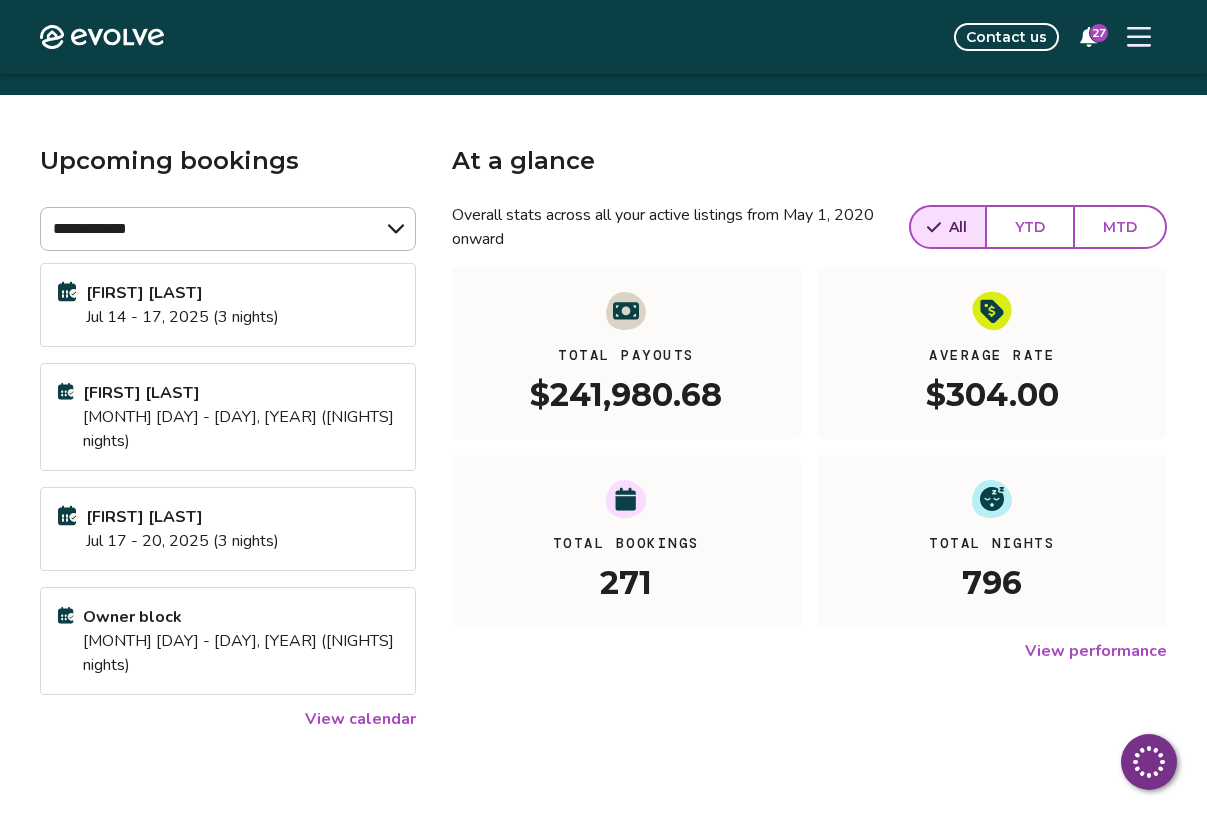 scroll, scrollTop: 0, scrollLeft: 0, axis: both 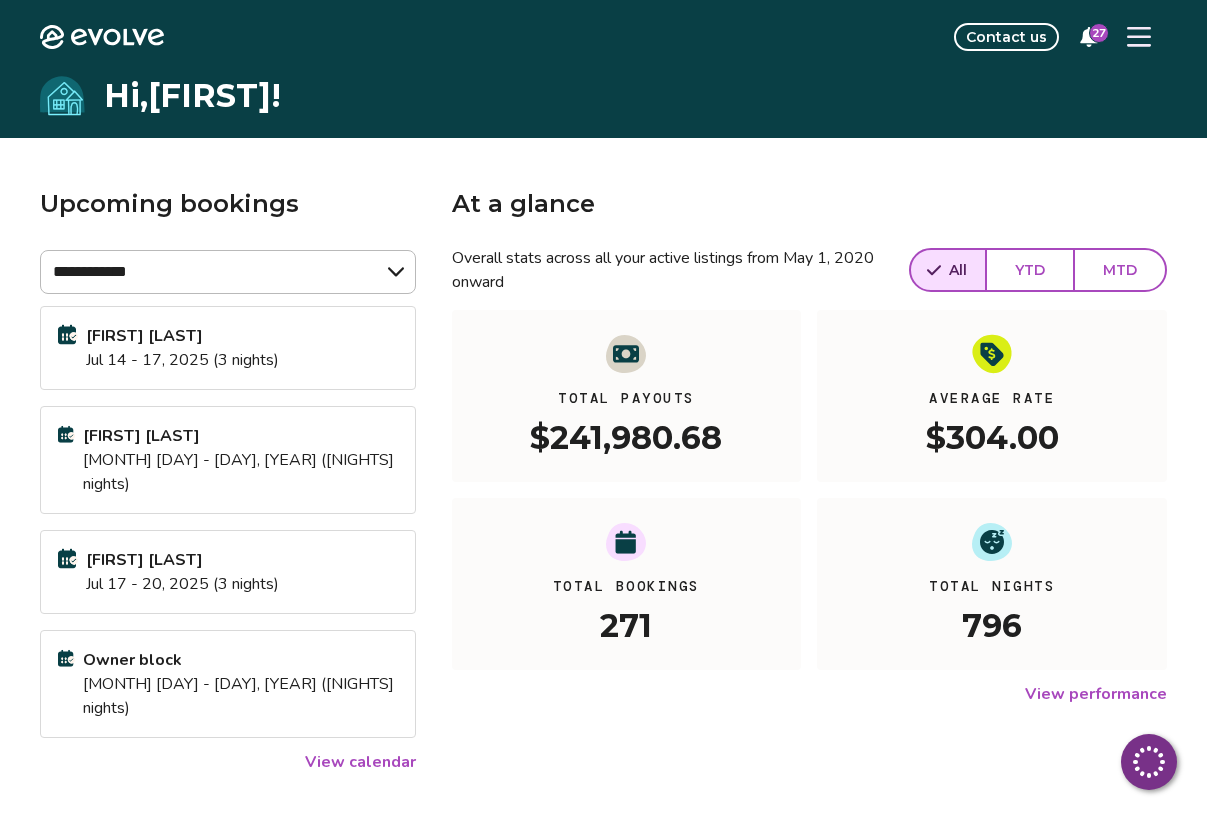 click at bounding box center (1139, 37) 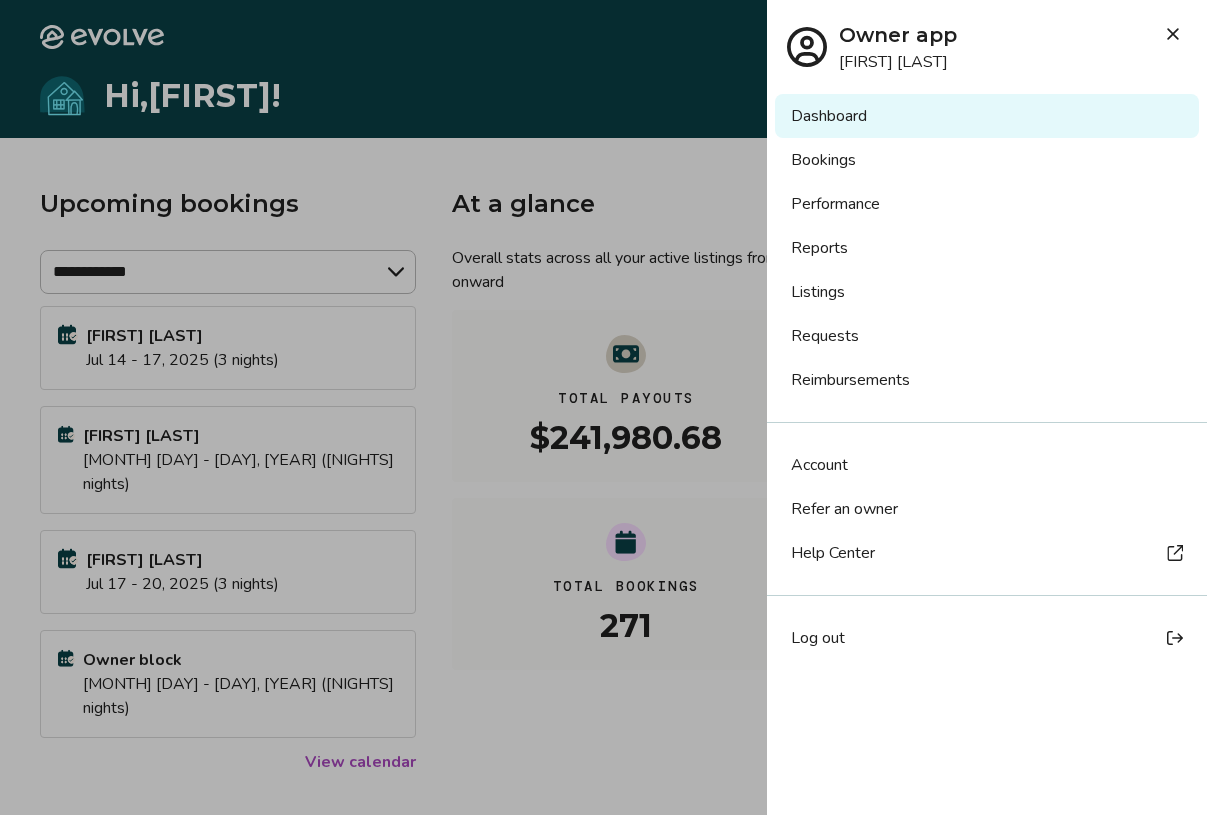 click on "Reports" at bounding box center (987, 248) 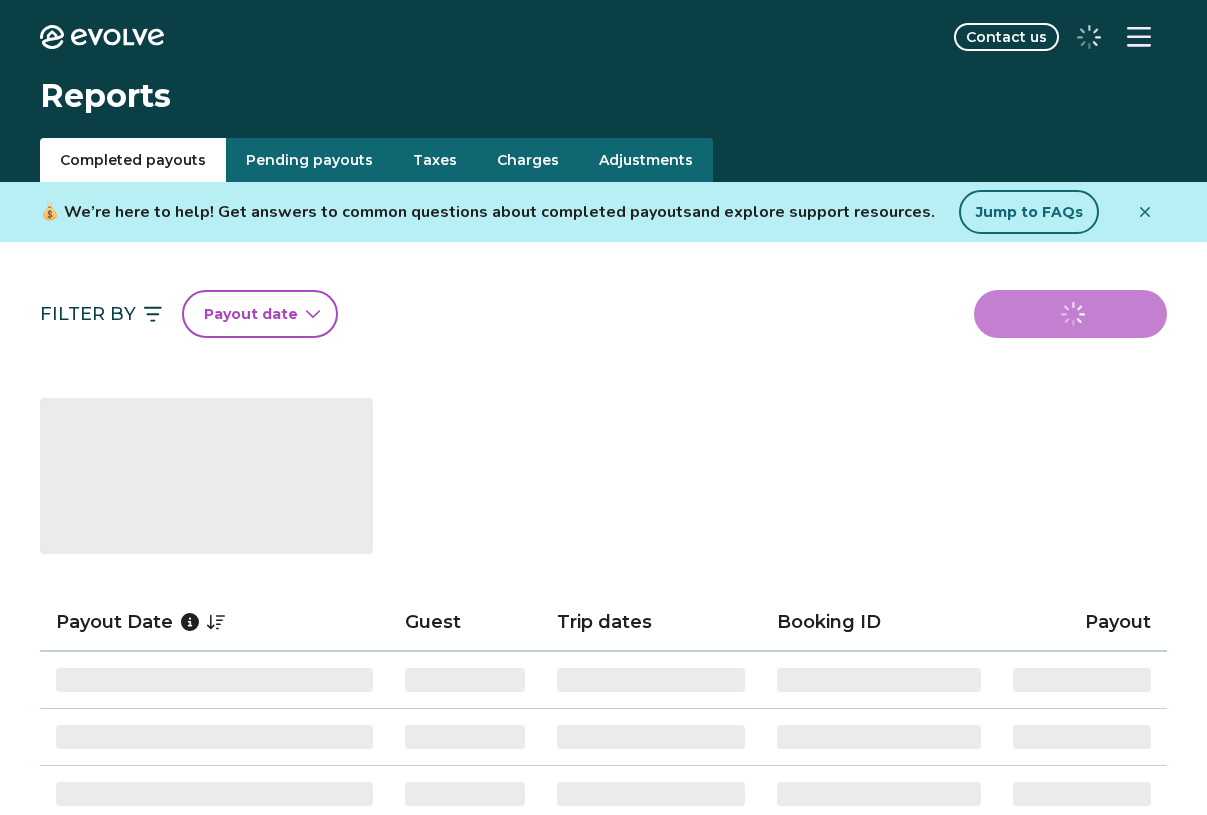 scroll, scrollTop: 0, scrollLeft: 0, axis: both 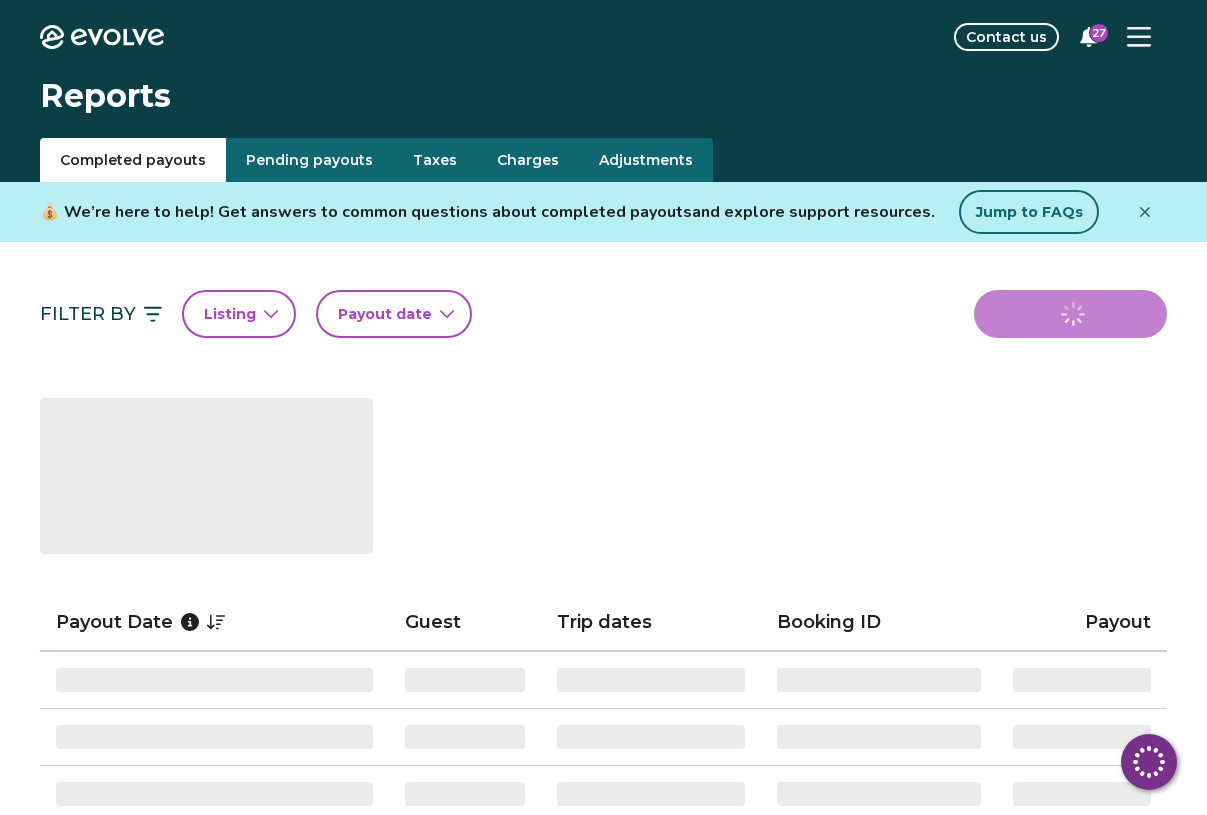 click on "Taxes" at bounding box center (435, 160) 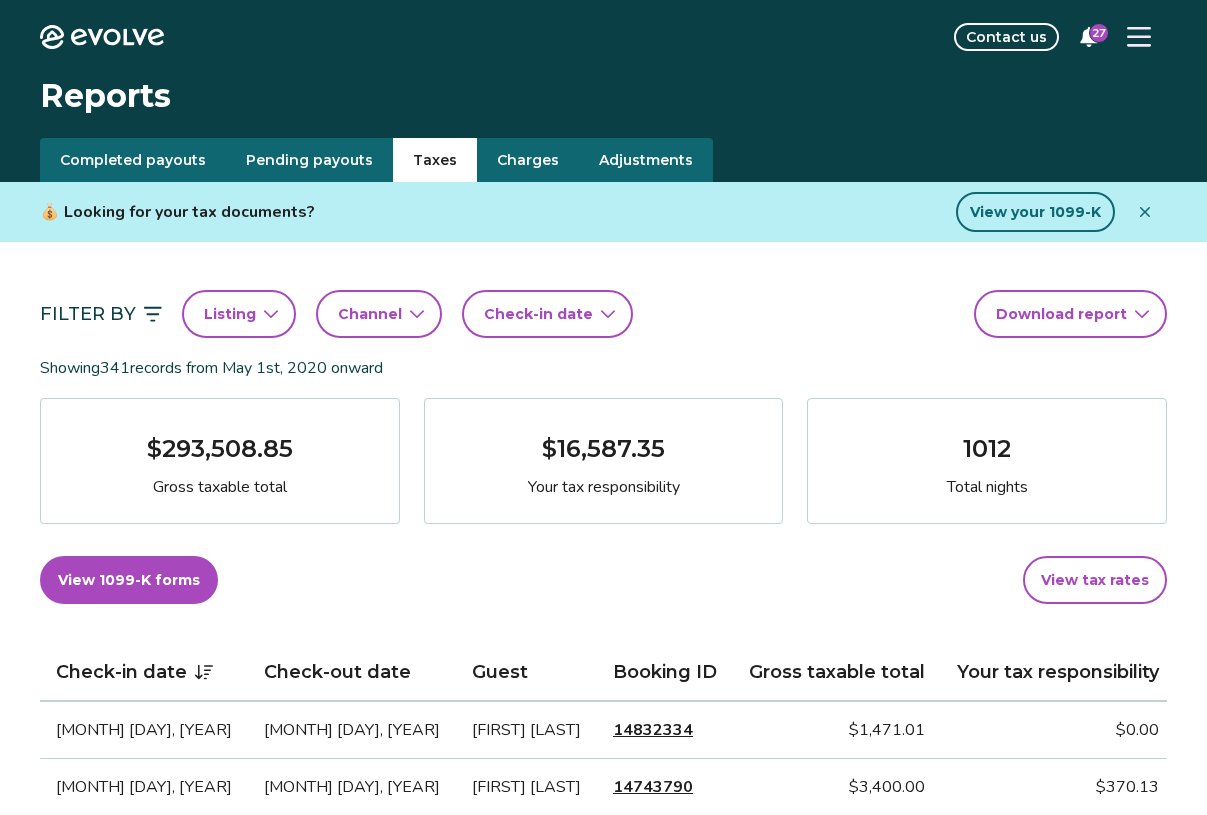 click on "Listing" at bounding box center (230, 314) 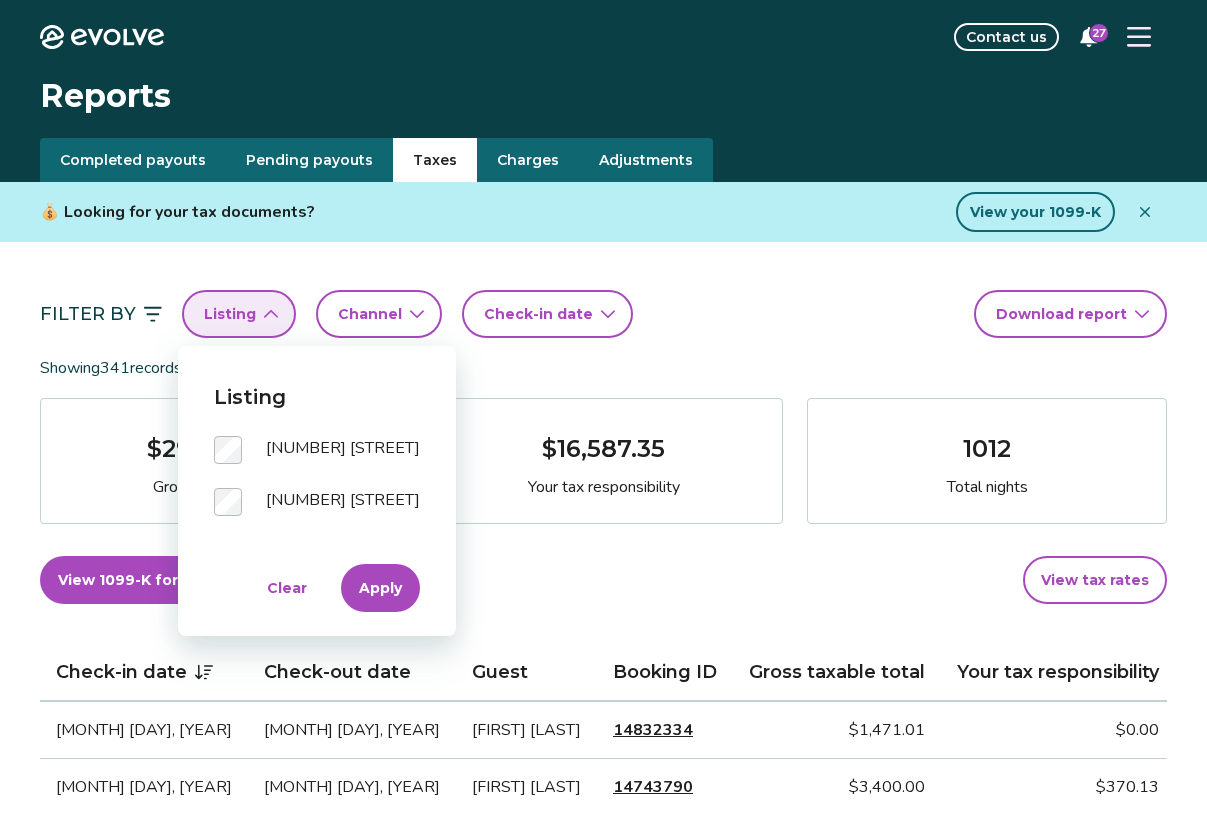 click on "Apply" at bounding box center [380, 588] 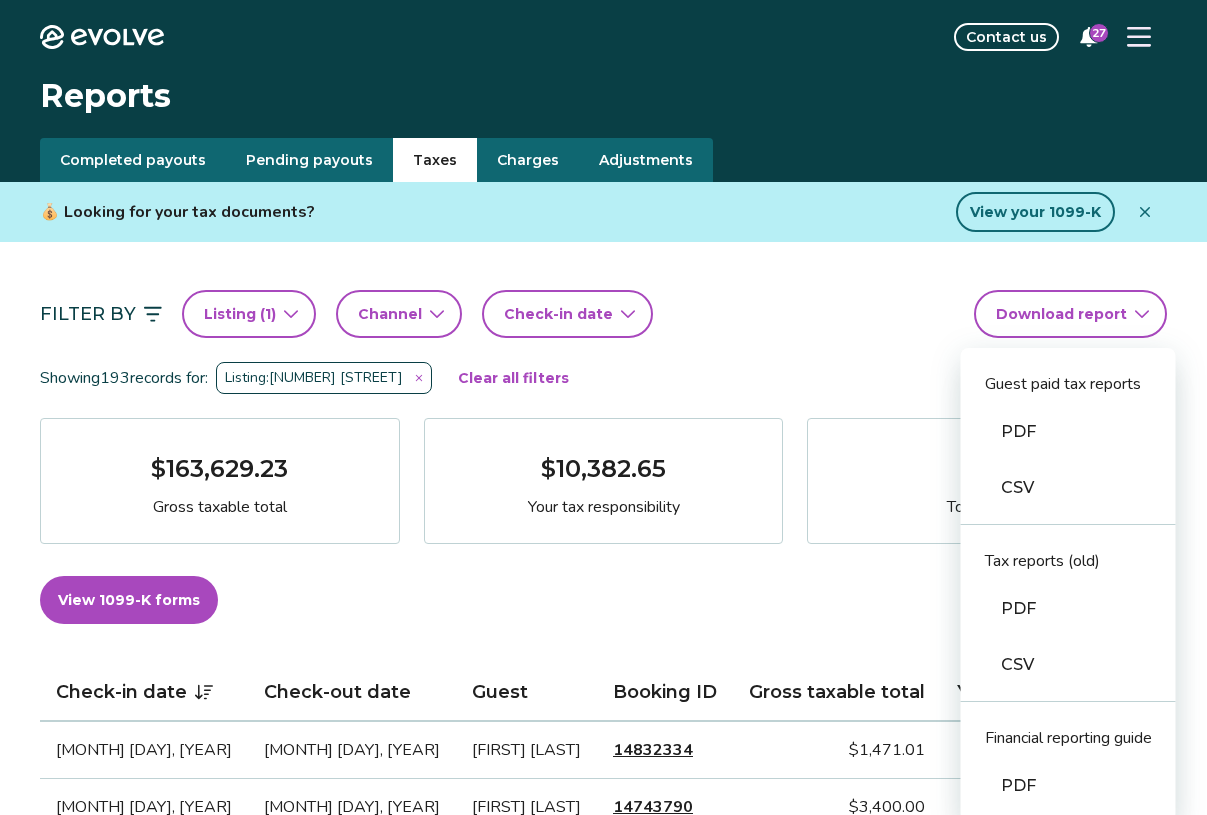 click on "Evolve Contact us 27 Reports Completed payouts Pending payouts Taxes Charges Adjustments 💰 Looking for your tax documents? View your 1099-K Filter By  Listing ( 1 ) Channel Check-in date Download   report Guest paid tax reports PDF CSV Tax reports (old) PDF CSV Financial reporting guide PDF Showing  193  records   for: Listing:  [NUMBER] [STREET] Clear all filters $163,629.23 Gross taxable total $10,382.65 Your tax responsibility 551 Total nights View 1099-K forms View tax rates Check-in date Check-out date Guest Booking ID Gross taxable total Your tax responsibility [DATE] [DATE] [FIRST] [LAST] 14832334 $1,471.01 $0.00 [DATE] [DATE] [FIRST] [LAST] 14743790 $3,400.00 $370.13 [DATE] [DATE] [FIRST] [LAST] 14845939 $0.00 $0.00 [DATE] [DATE] [FIRST] [LAST] 14044065 $1,176.00 $141.12 [DATE] [DATE] [FIRST] [LAST] 14828226 $0.00 $0.00 [DATE] [DATE] [FIRST] [LAST] 14704227 $1,373.00 $151.21 [DATE] [DATE] [FIRST] [LAST] 14804402 $640.00" at bounding box center [603, 1572] 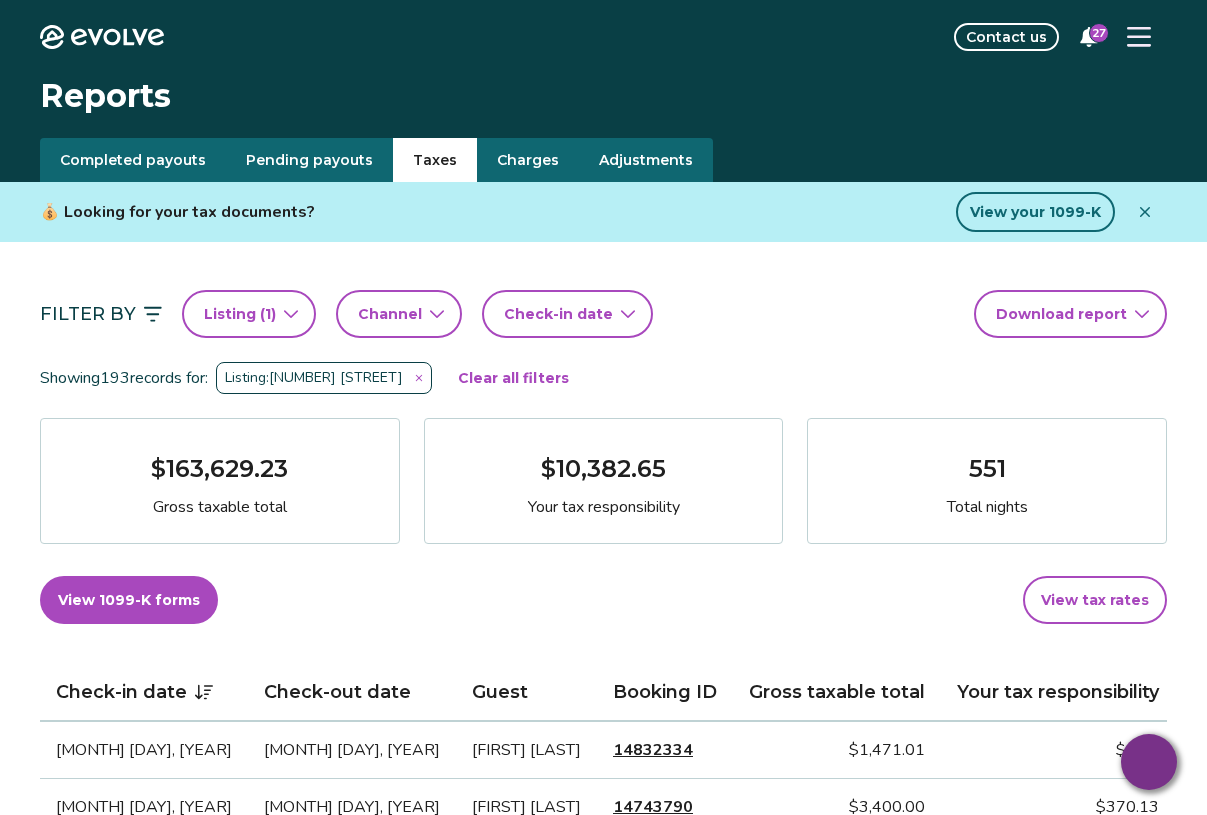 click on "Taxes" at bounding box center [435, 160] 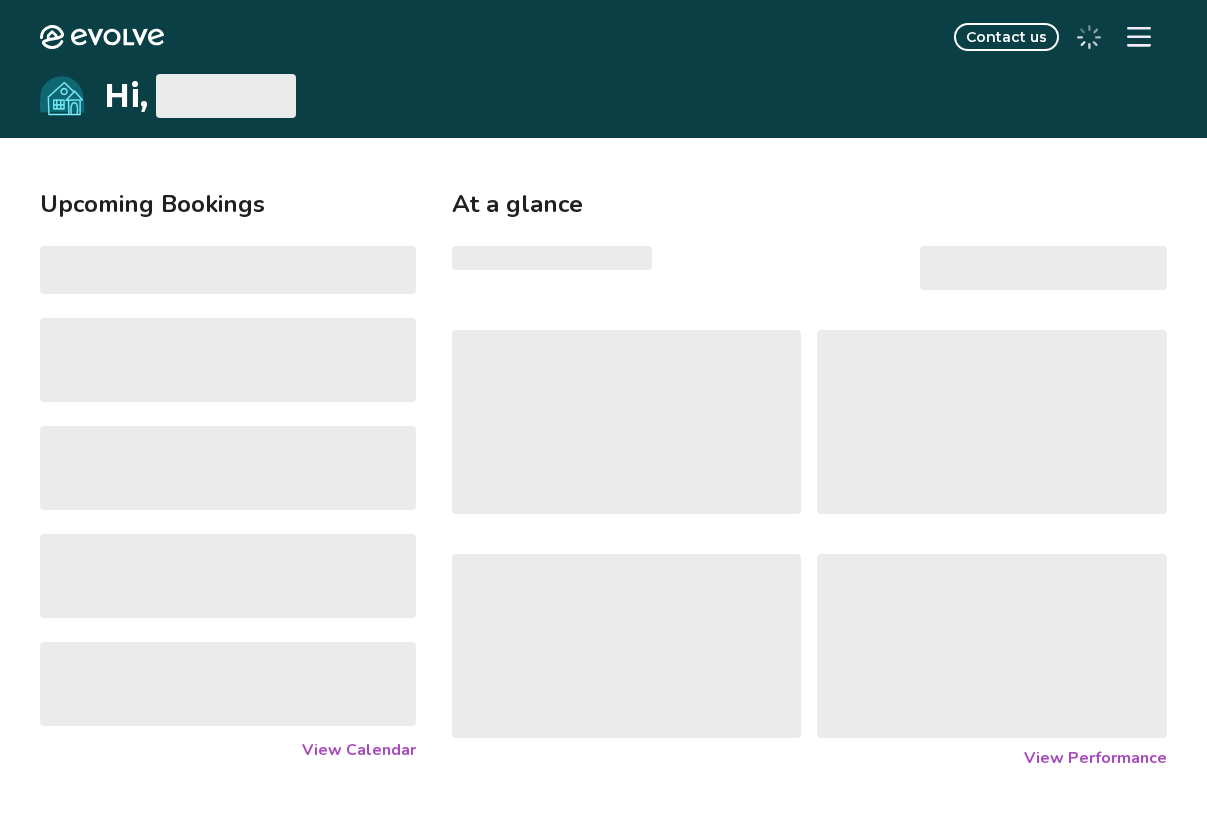 scroll, scrollTop: 0, scrollLeft: 0, axis: both 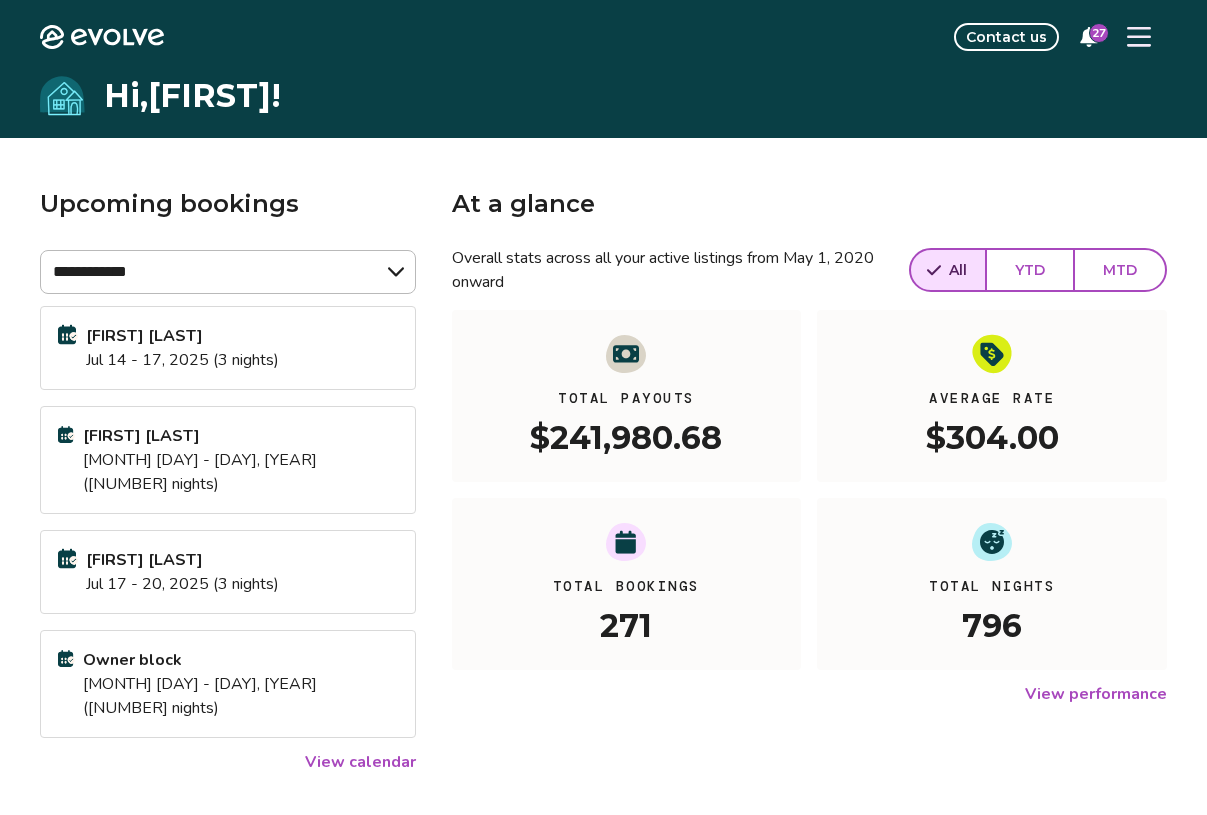 click at bounding box center (1139, 37) 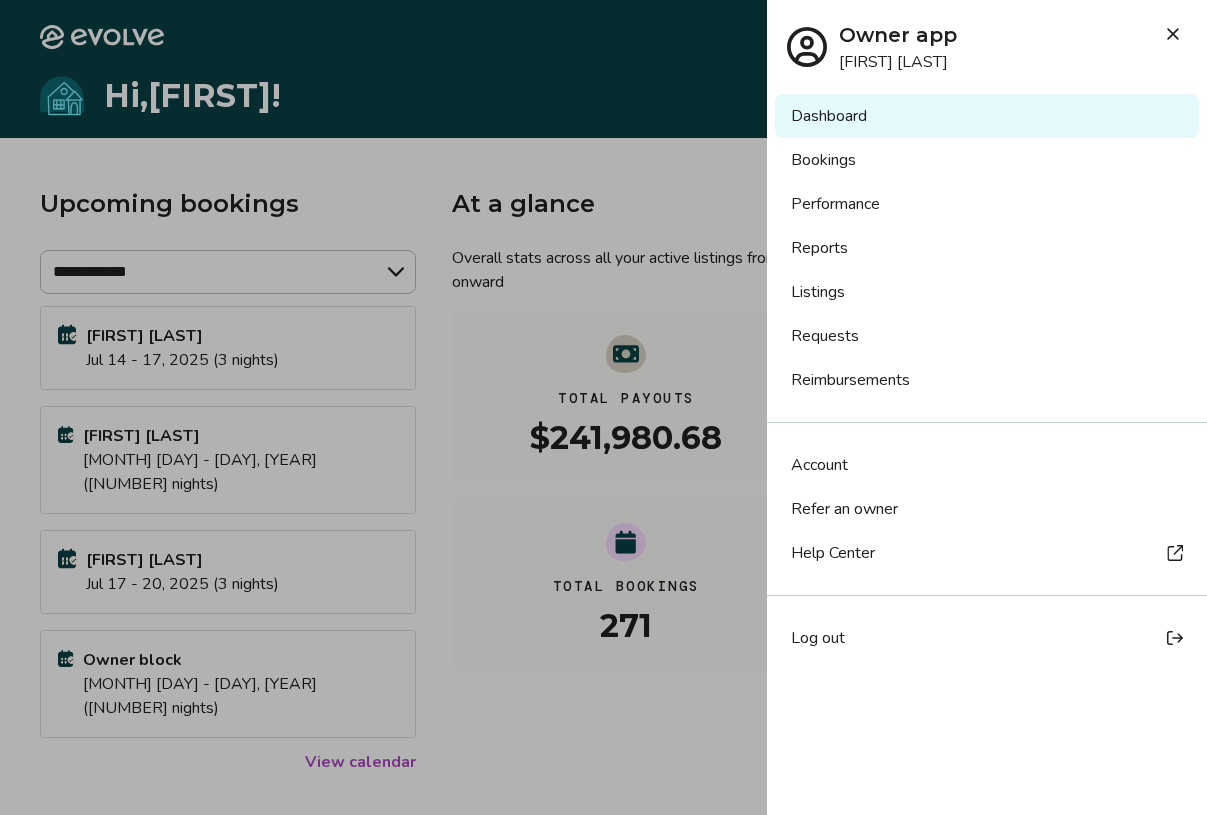 click on "Listings" at bounding box center (987, 292) 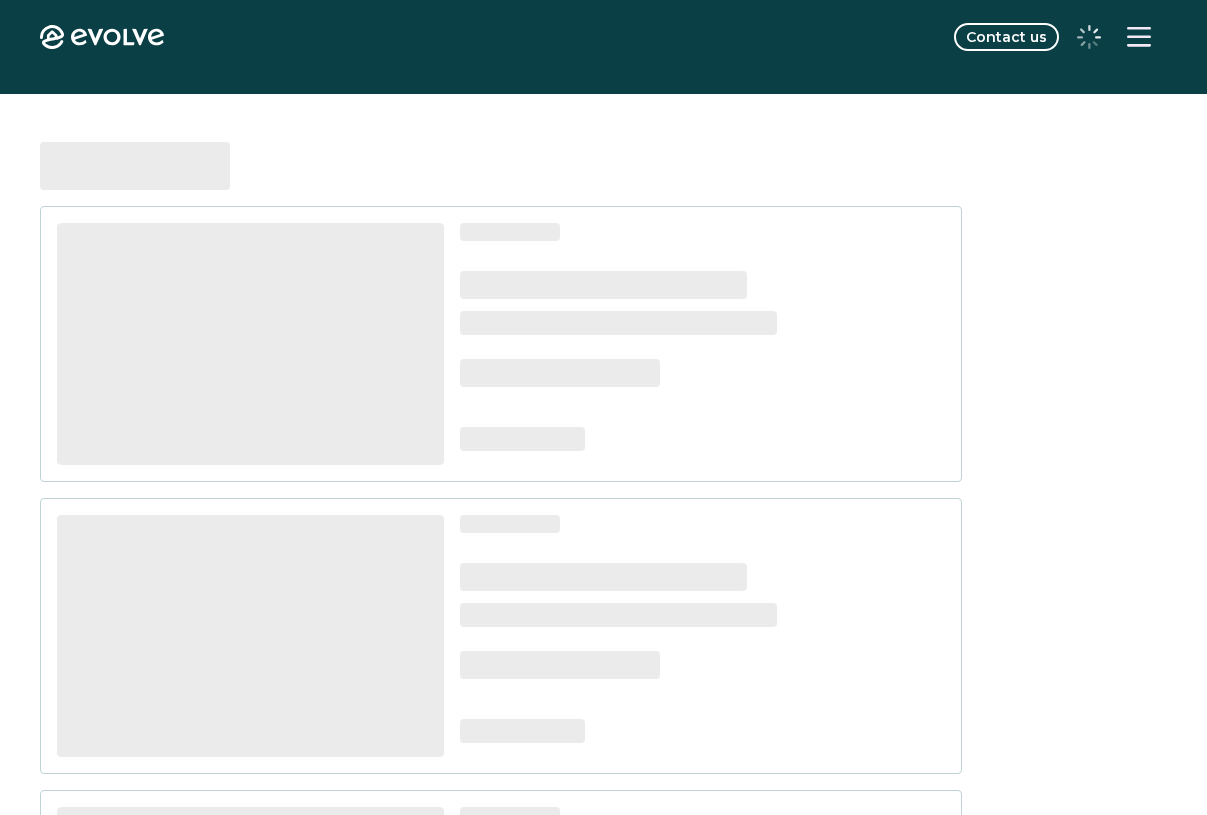 scroll, scrollTop: 0, scrollLeft: 0, axis: both 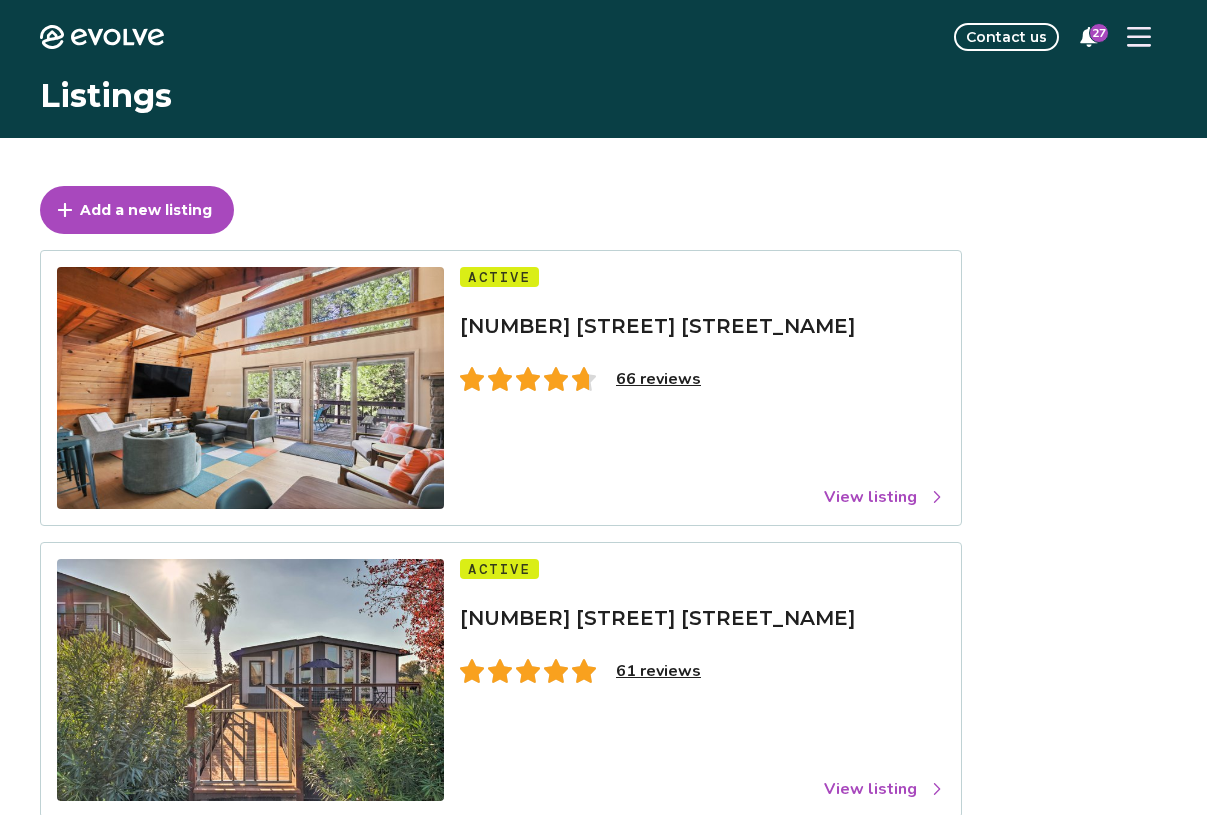 click 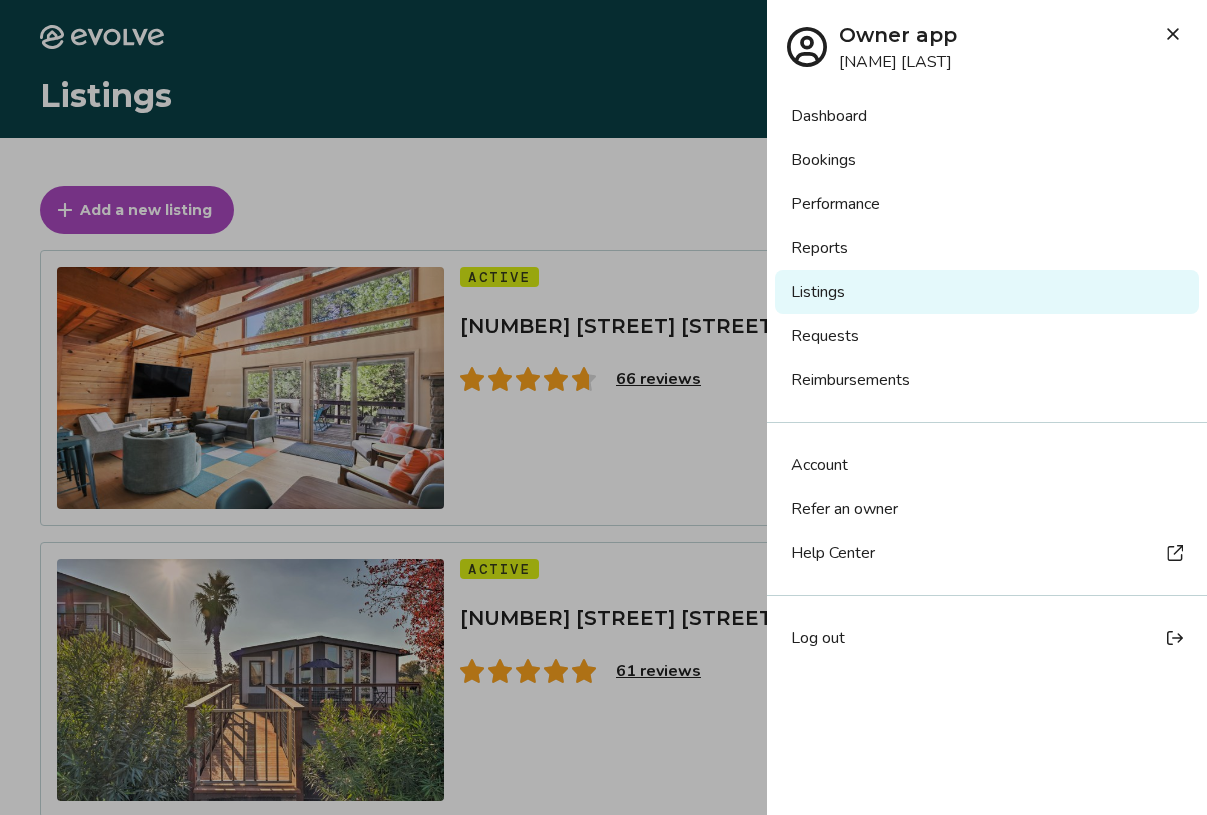 click on "Reports" at bounding box center (987, 248) 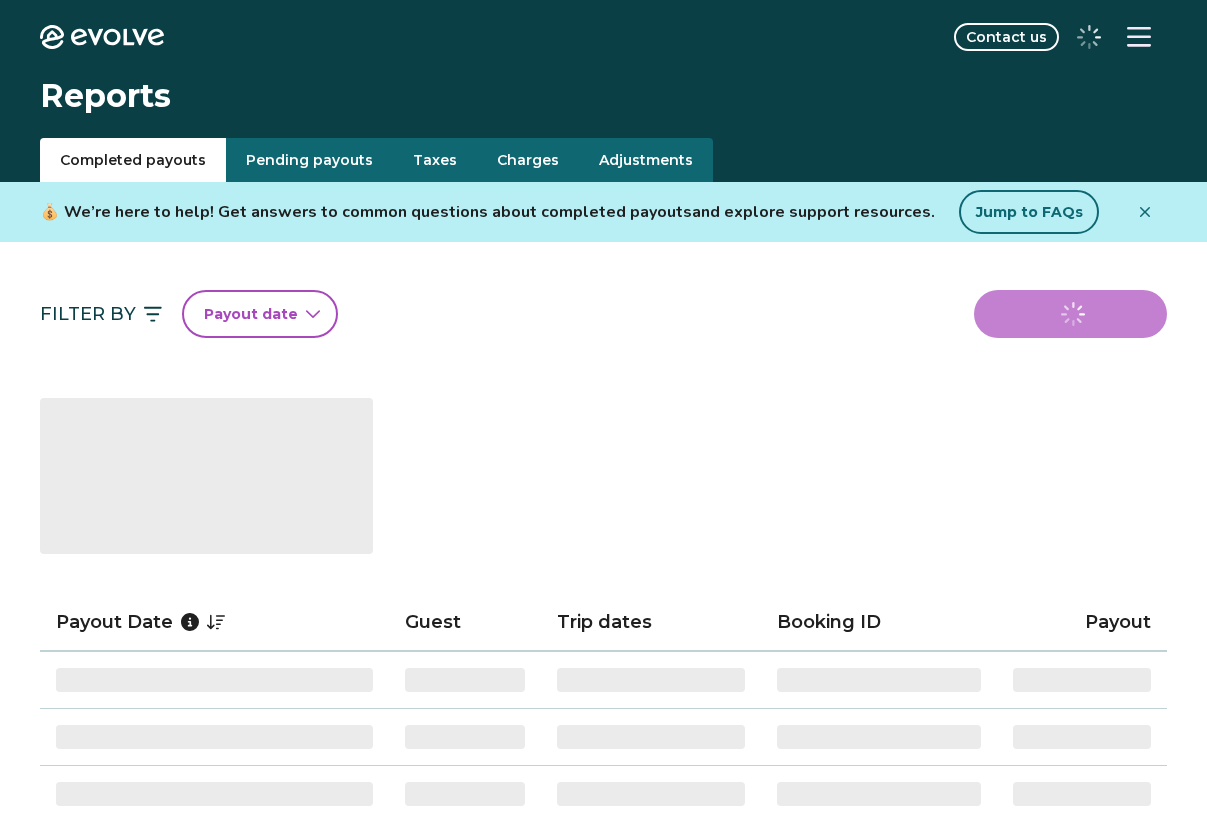 scroll, scrollTop: 0, scrollLeft: 0, axis: both 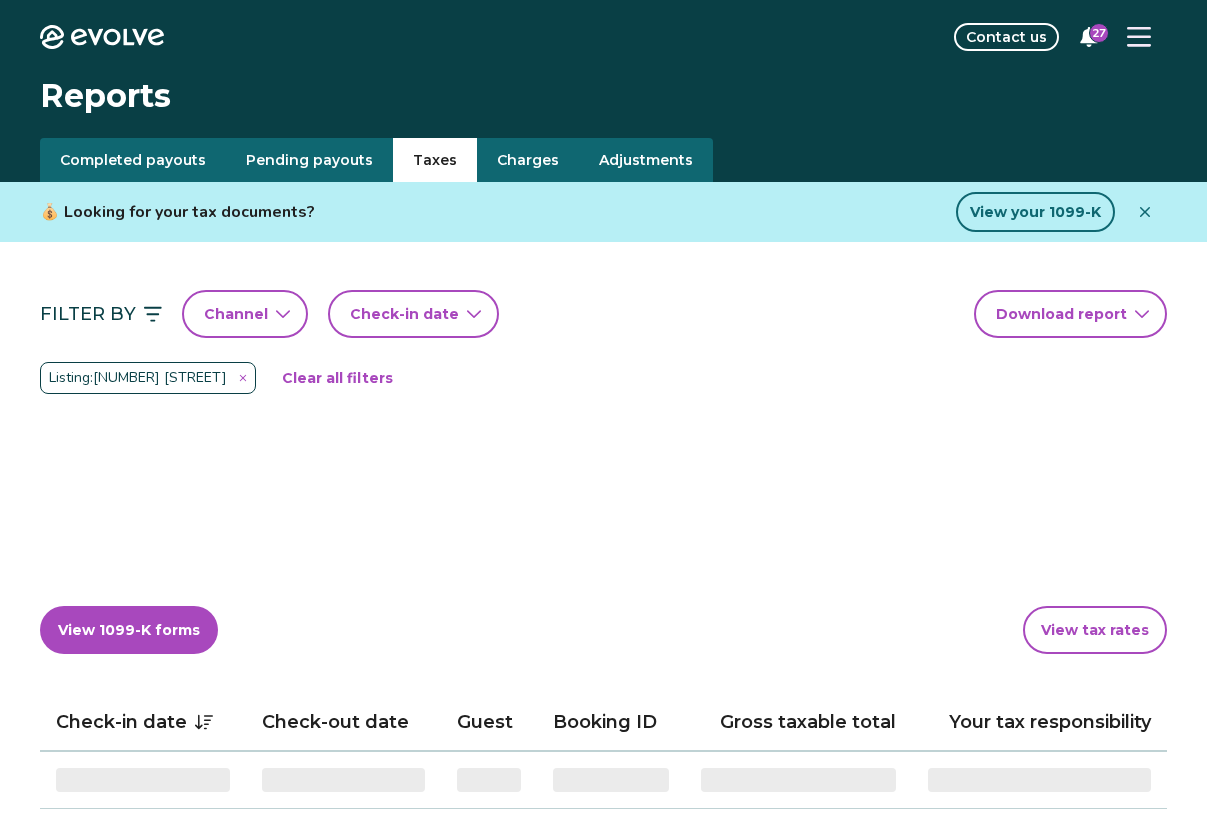 click on "Taxes" at bounding box center (435, 160) 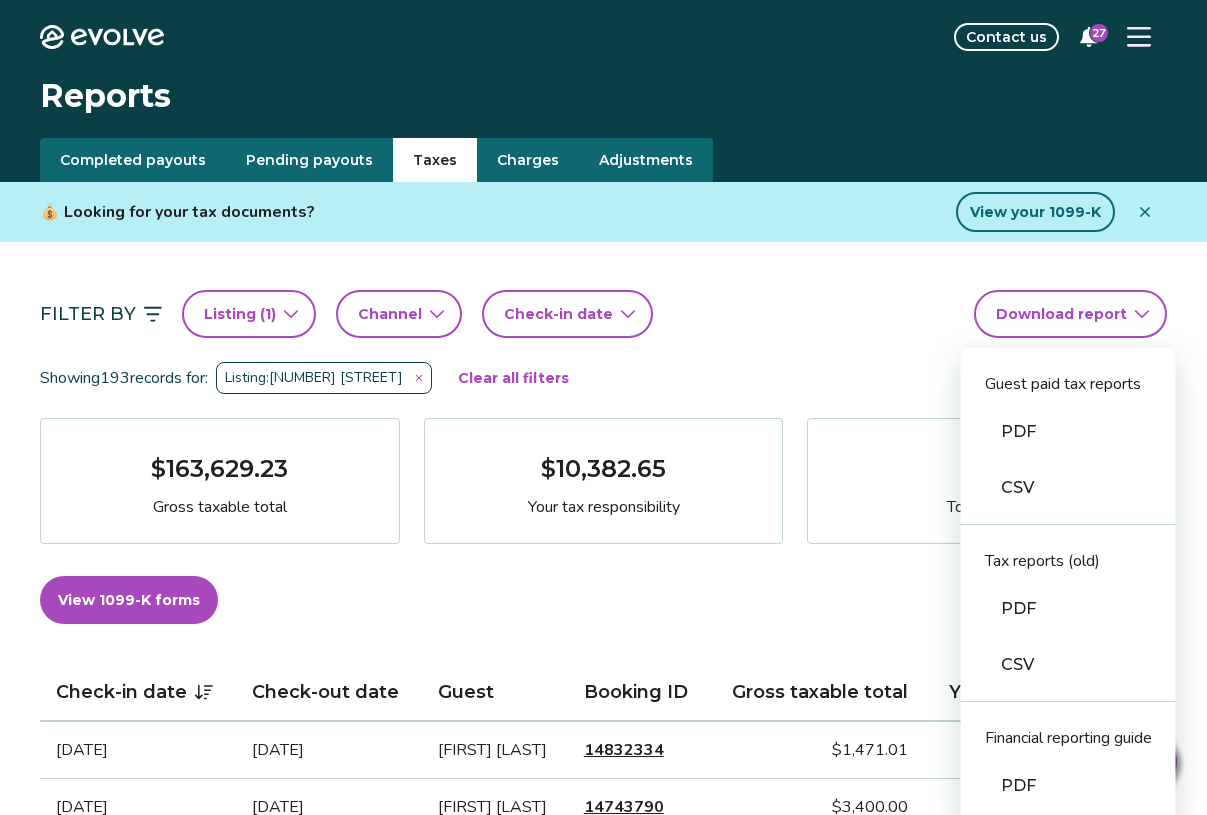 click on "Evolve Contact us 27 Reports Completed payouts Pending payouts Taxes Charges Adjustments 💰 Looking for your tax documents? View your 1099-K Filter By  Listing ( 1 ) Channel Check-in date Download   report Guest paid tax reports PDF CSV Tax reports (old) PDF CSV Financial reporting guide PDF Showing  193  records   for: Listing:  [NUMBER] [STREET] Clear all filters $163,629.23 Gross taxable total $10,382.65 Your tax responsibility 551 Total nights View 1099-K forms View tax rates Check-in date Check-out date Guest Booking ID Gross taxable total Your tax responsibility [DATE] [DATE] [FIRST] [LAST] 14832334 $1,471.01 $0.00 [DATE] [DATE] [FIRST] [LAST] 14743790 $3,400.00 $370.13 [DATE] [DATE] [FIRST] [LAST] 14845939 $0.00 $0.00 [DATE] [DATE] [FIRST] [LAST] 14044065 $1,176.00 $141.12 [DATE] [DATE] [FIRST] [LAST] 14828226 $0.00 $0.00 [DATE] [DATE] [FIRST] [LAST] 14704227 $1,373.00 $151.21 [DATE] [DATE] [FIRST] [LAST] 14804402 $640.00" at bounding box center [603, 1572] 